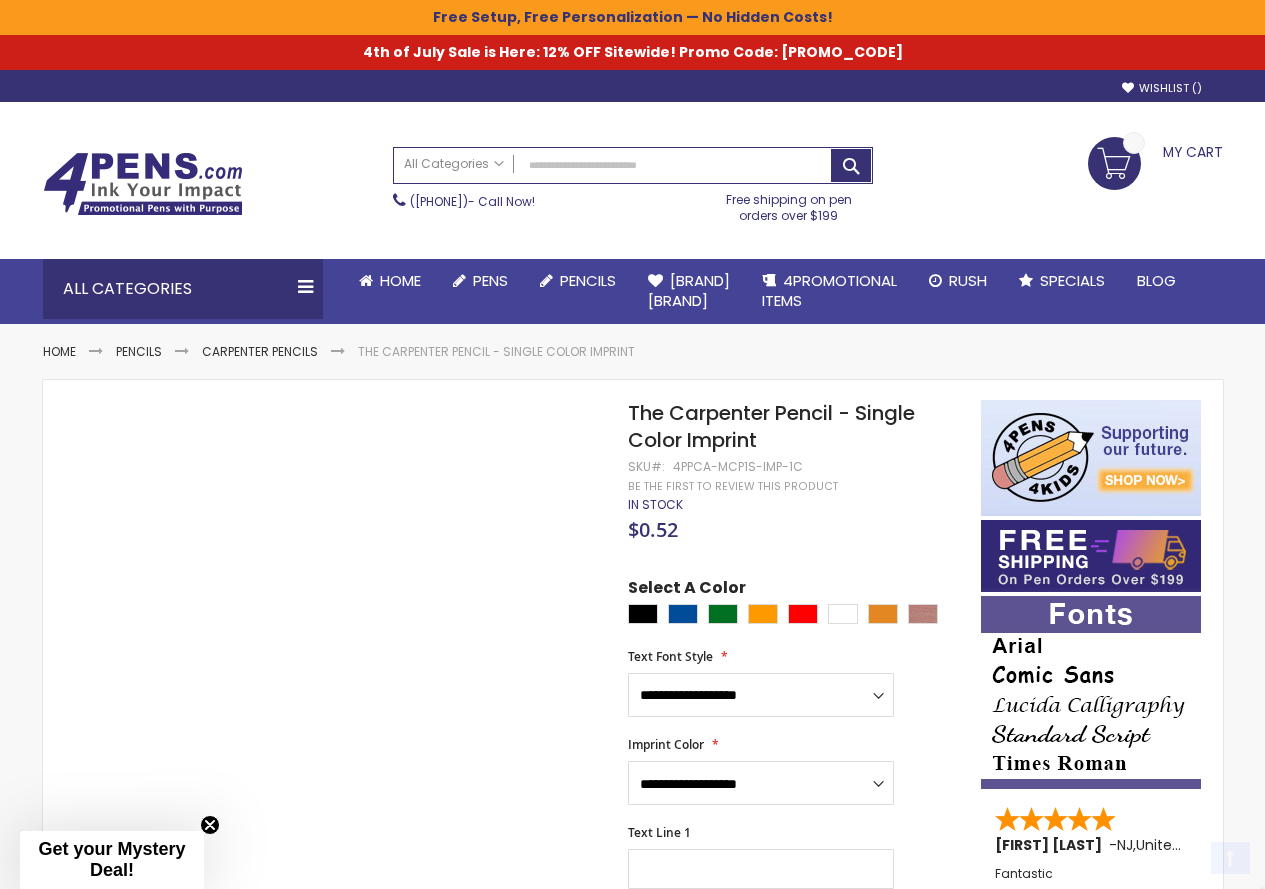 scroll, scrollTop: 1663, scrollLeft: 0, axis: vertical 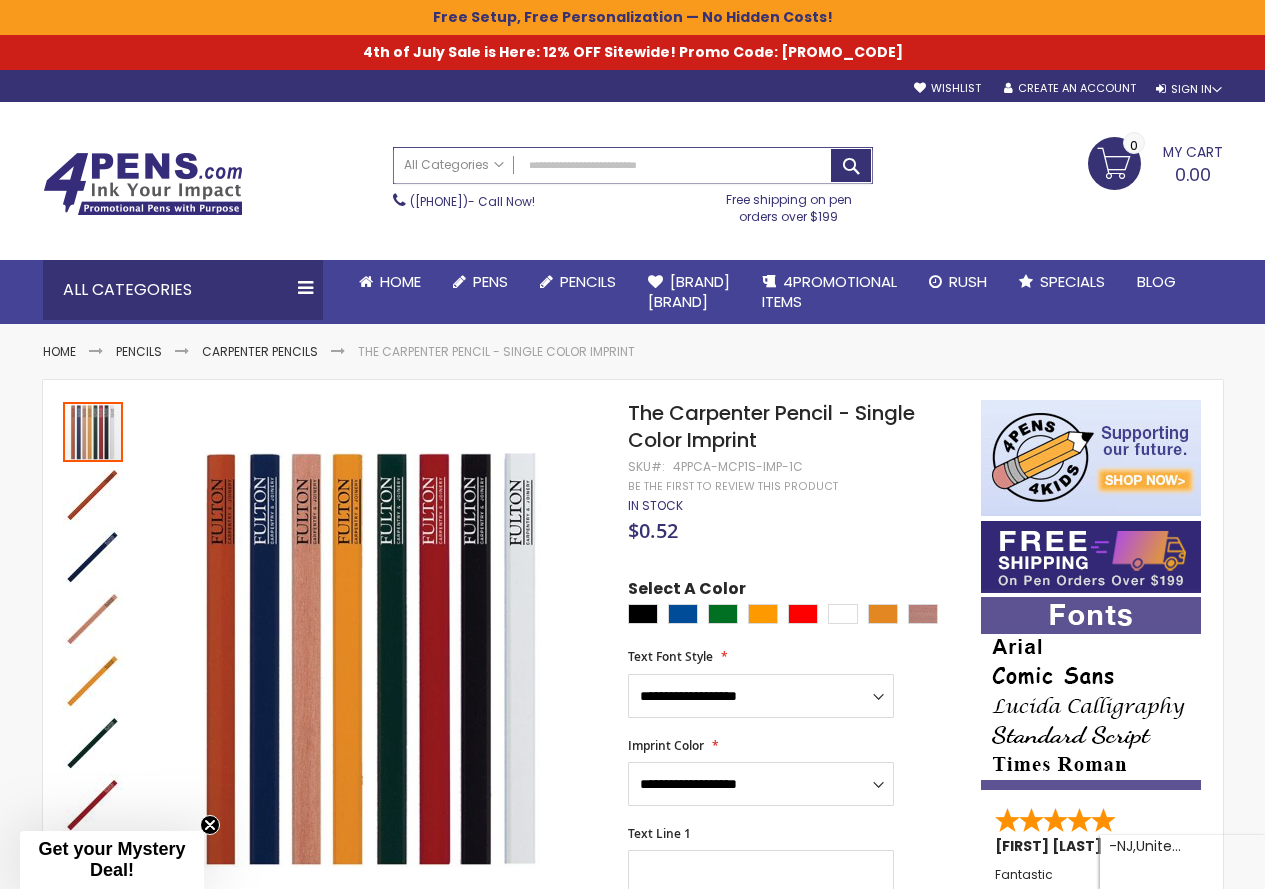 click on "Search" at bounding box center [633, 165] 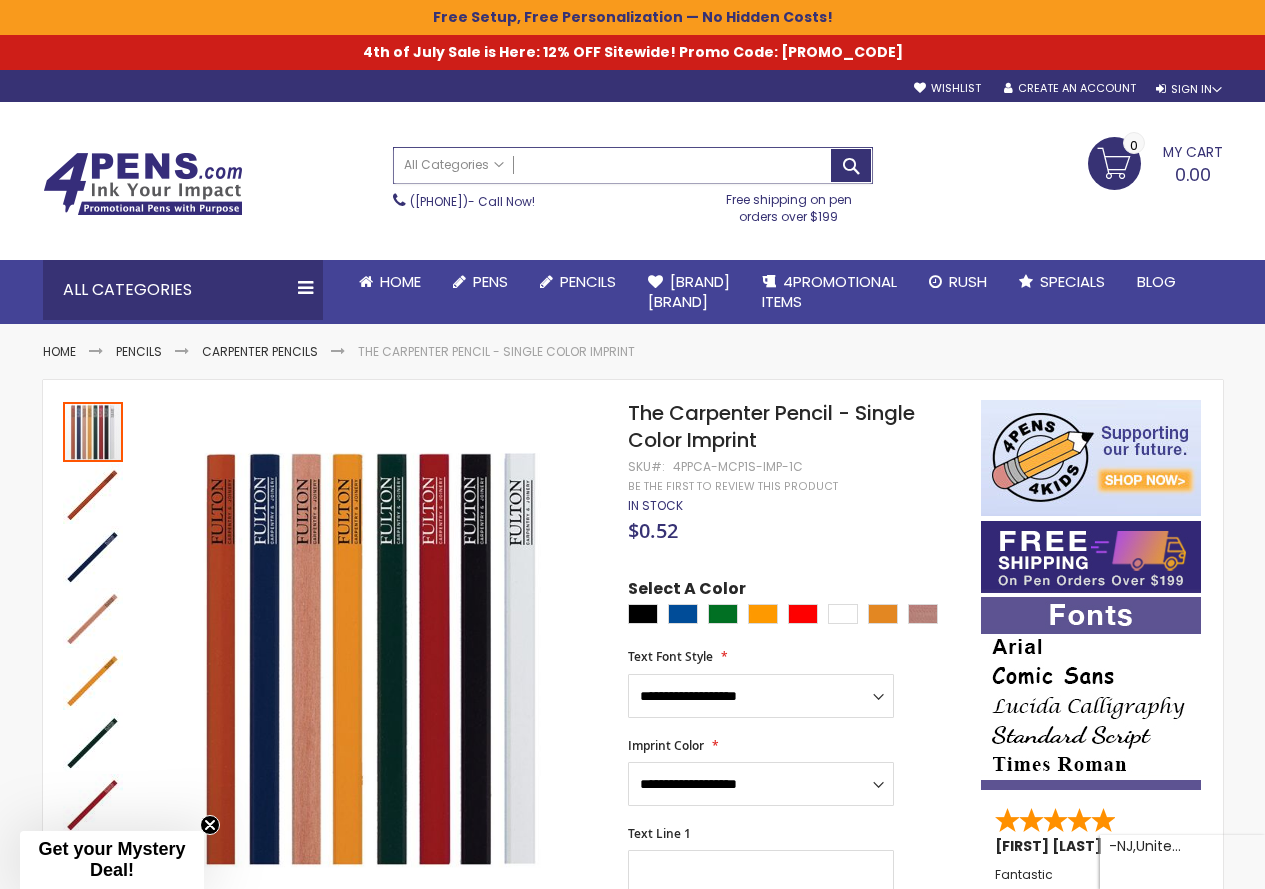 paste on "**********" 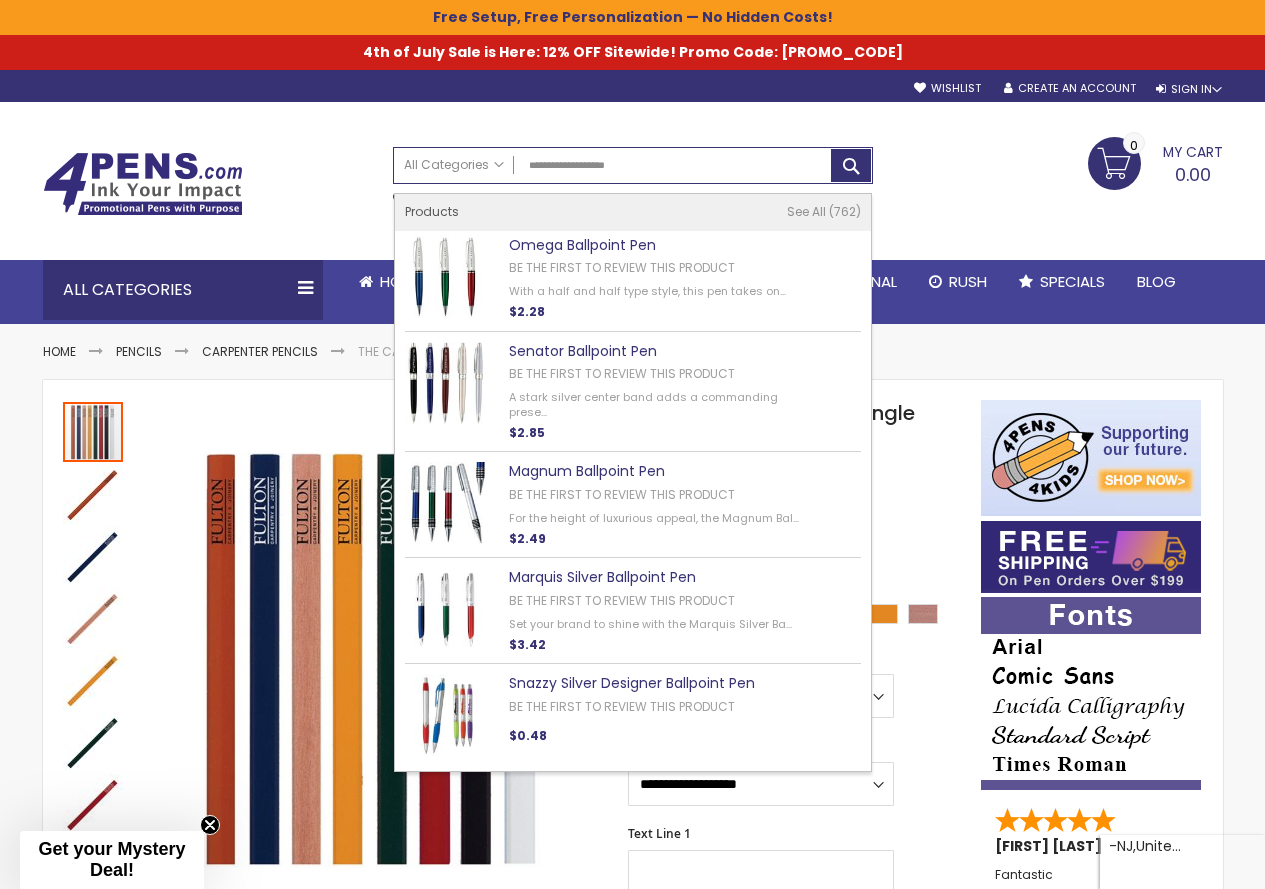 type on "**********" 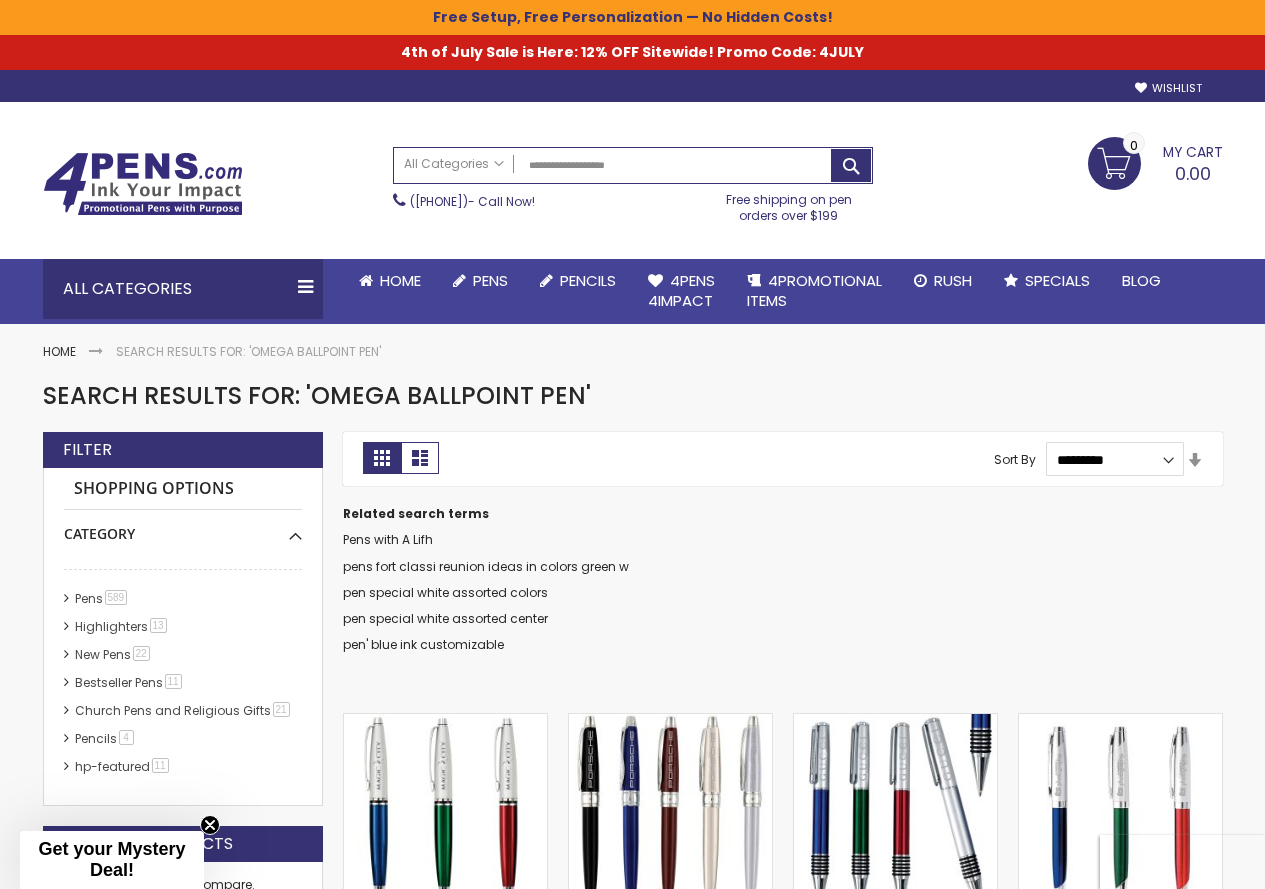 scroll, scrollTop: 0, scrollLeft: 0, axis: both 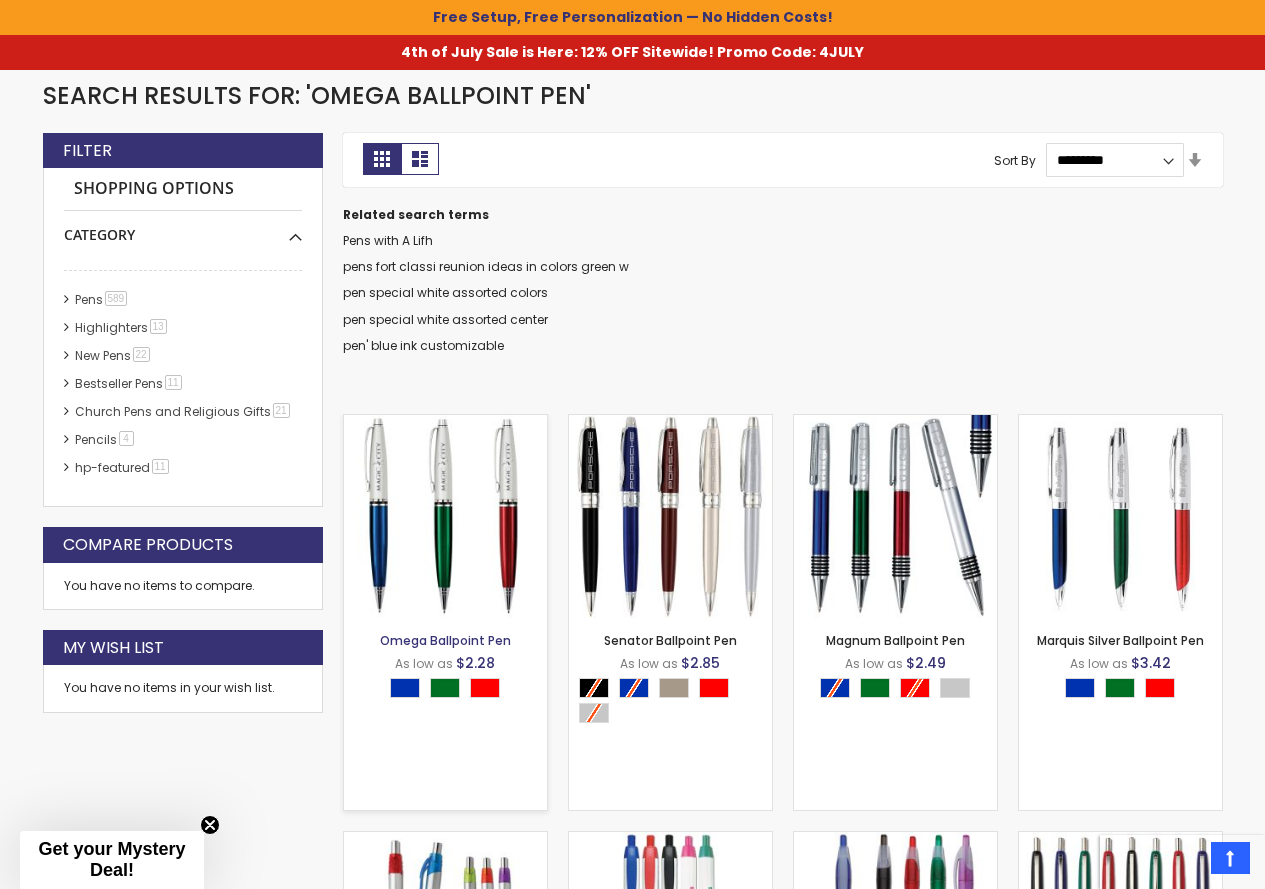 click on "Omega Ballpoint Pen" at bounding box center (445, 640) 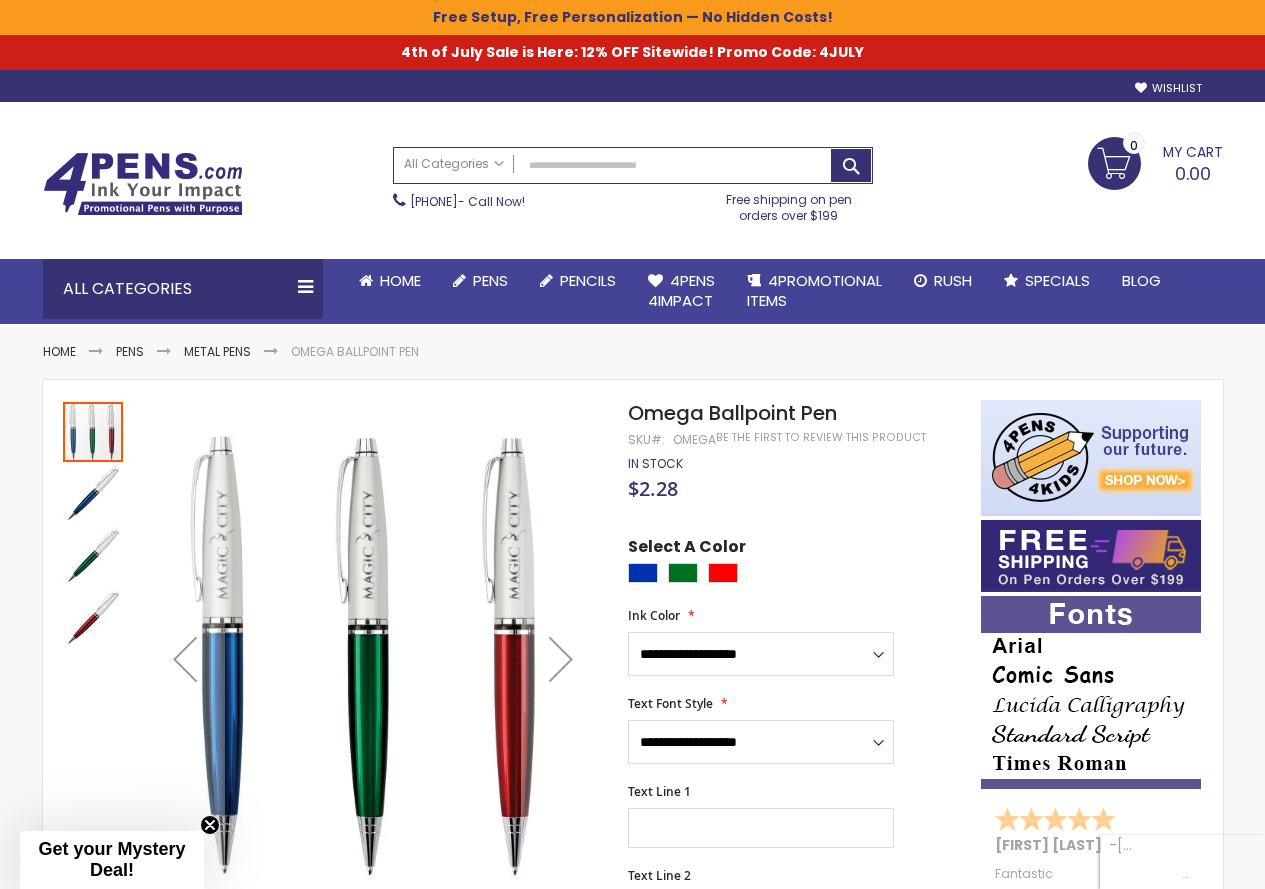 scroll, scrollTop: 0, scrollLeft: 0, axis: both 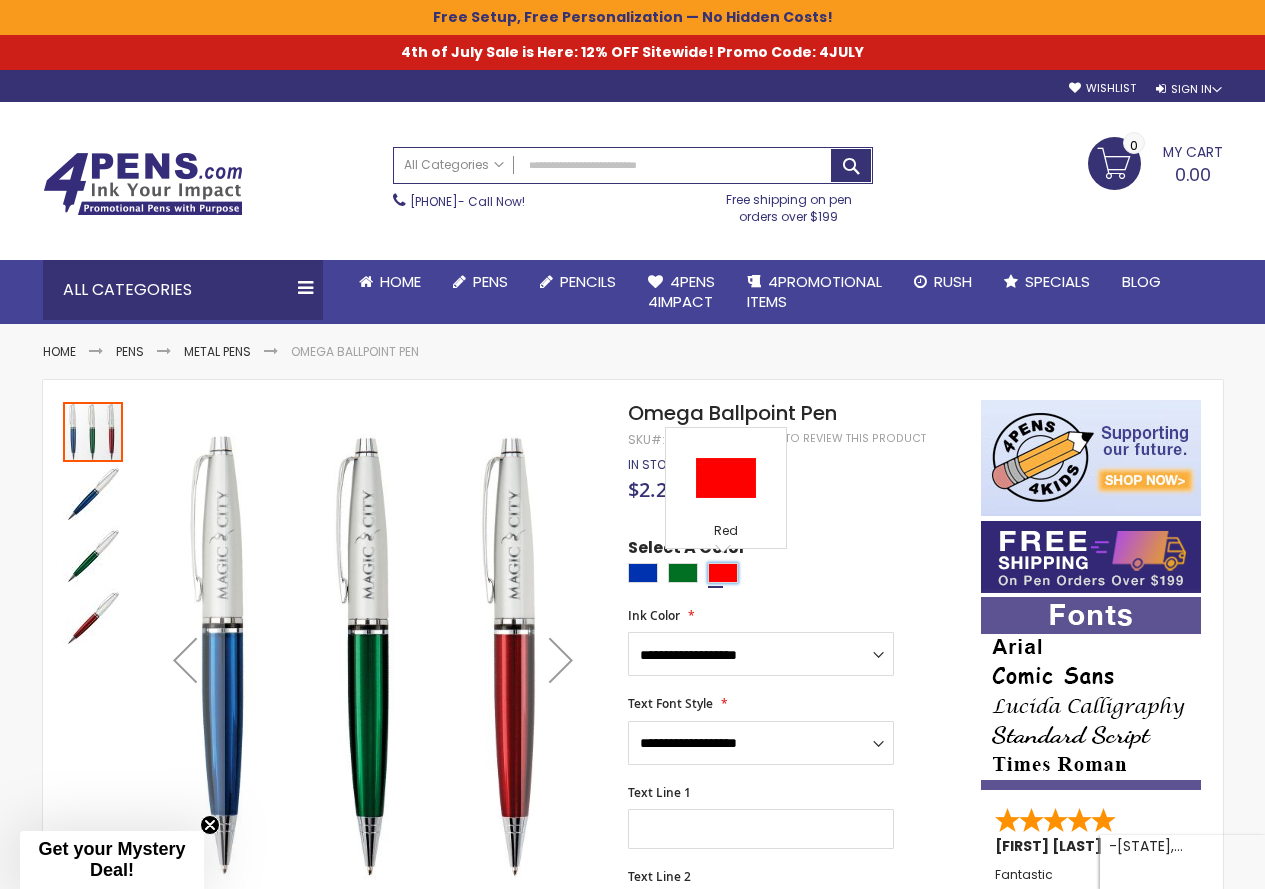 click at bounding box center (723, 573) 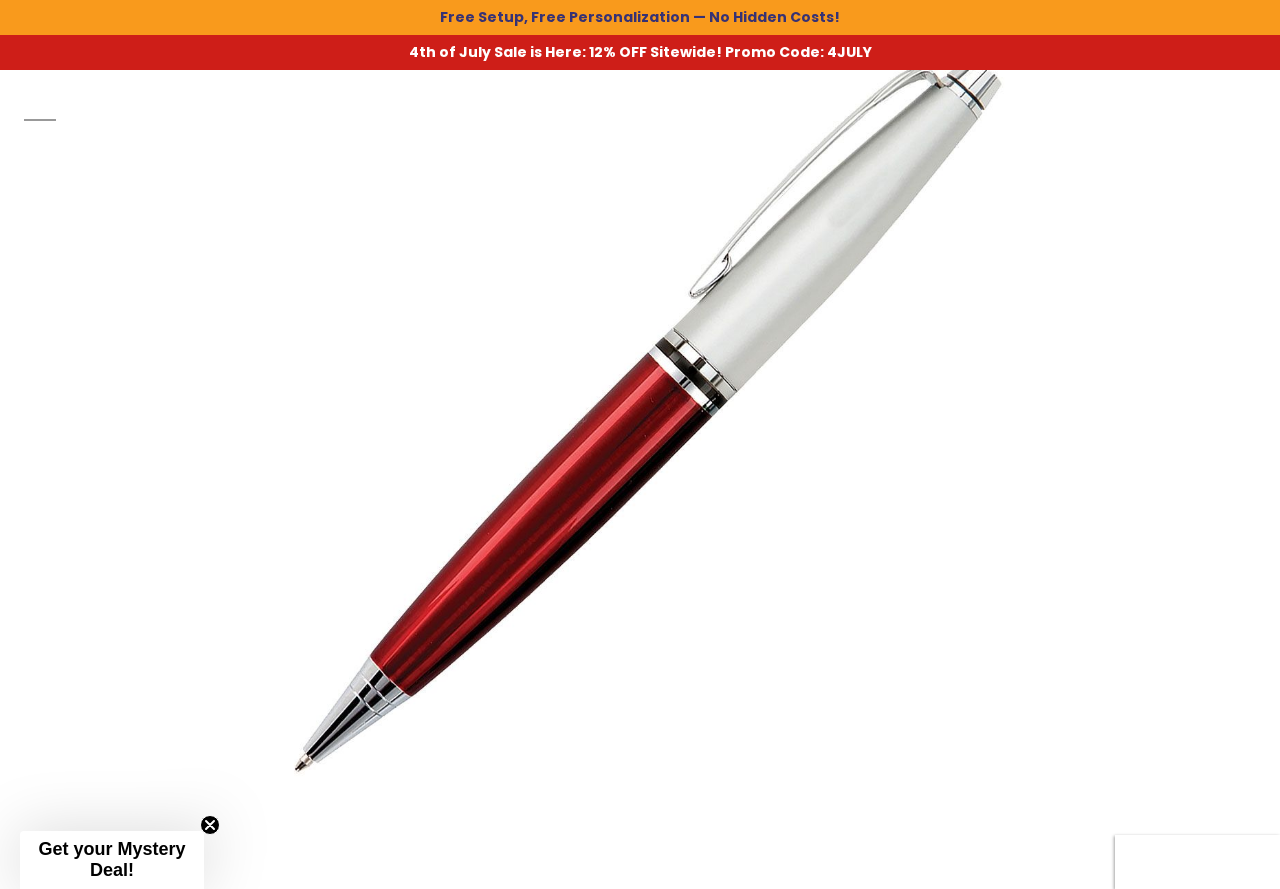 click on "4th of July Sale is Here: 12% OFF Sitewide! Promo Code: 4JULY" at bounding box center [640, 52] 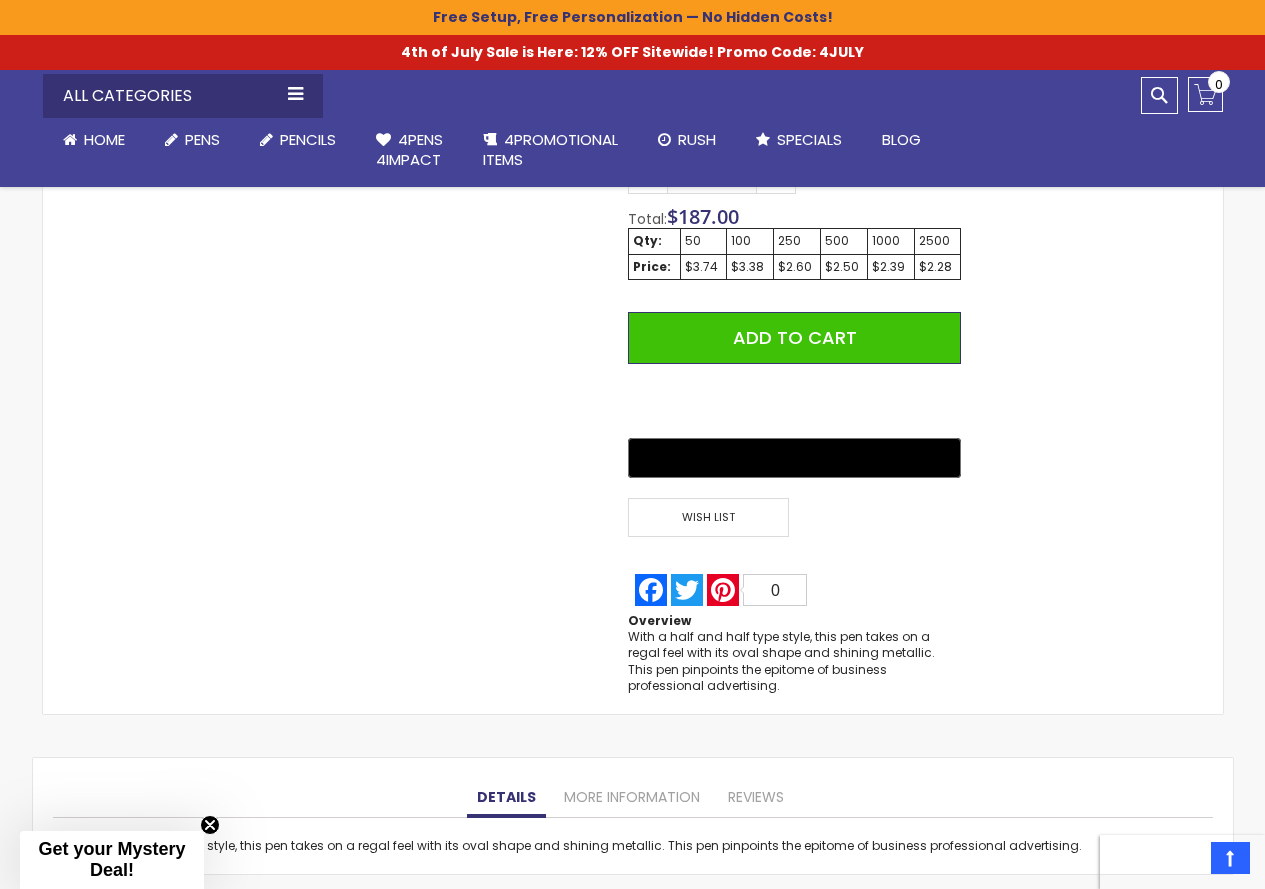 scroll, scrollTop: 1600, scrollLeft: 0, axis: vertical 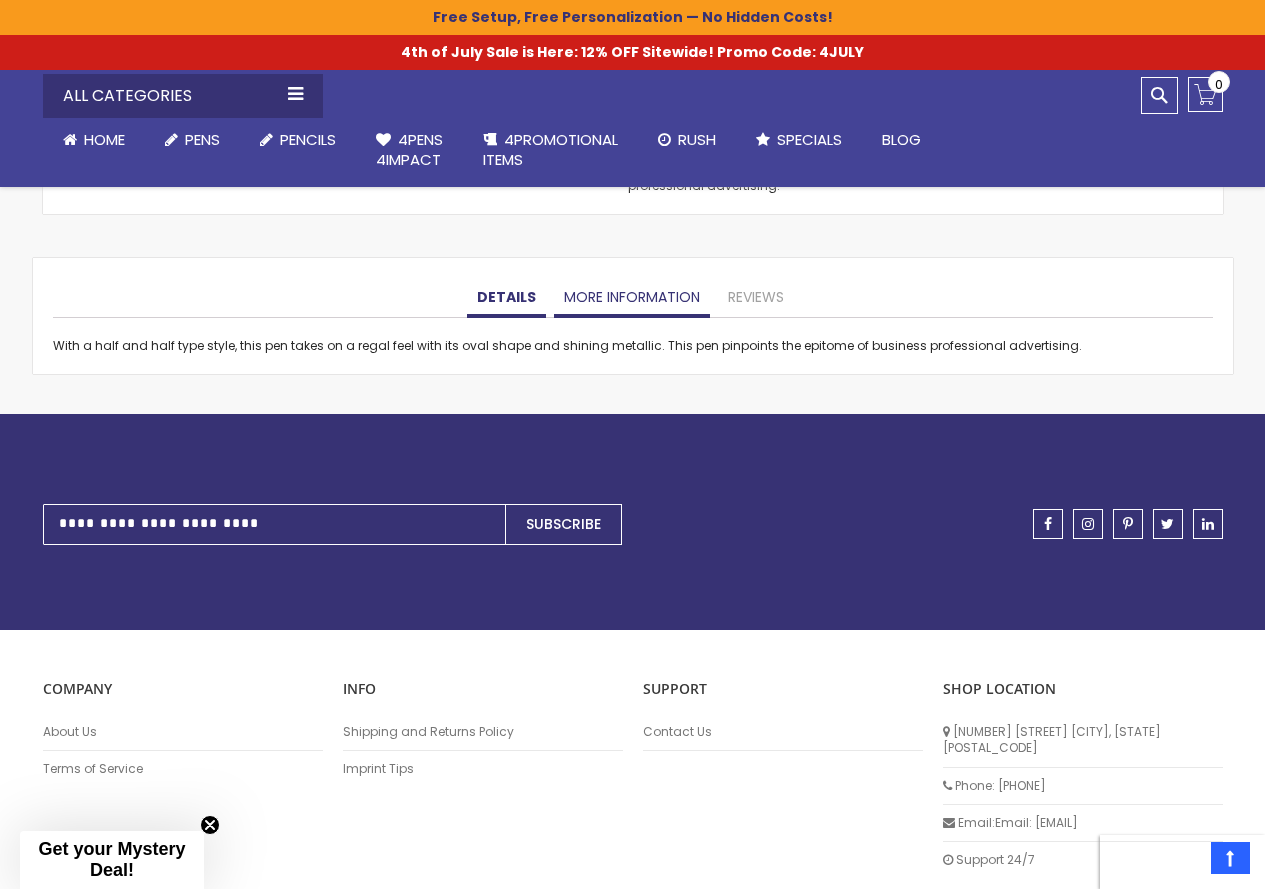 click on "More Information" at bounding box center [632, 298] 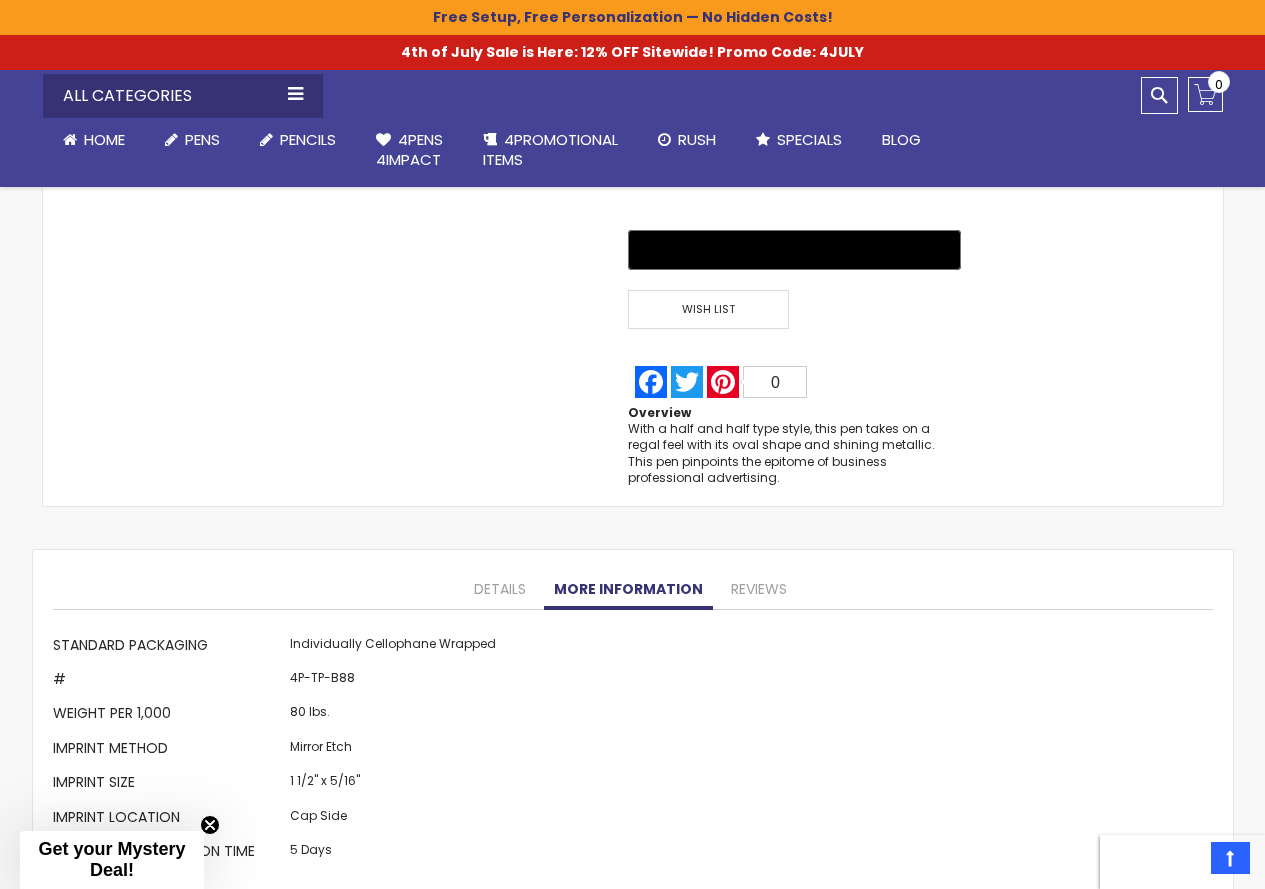 scroll, scrollTop: 1627, scrollLeft: 0, axis: vertical 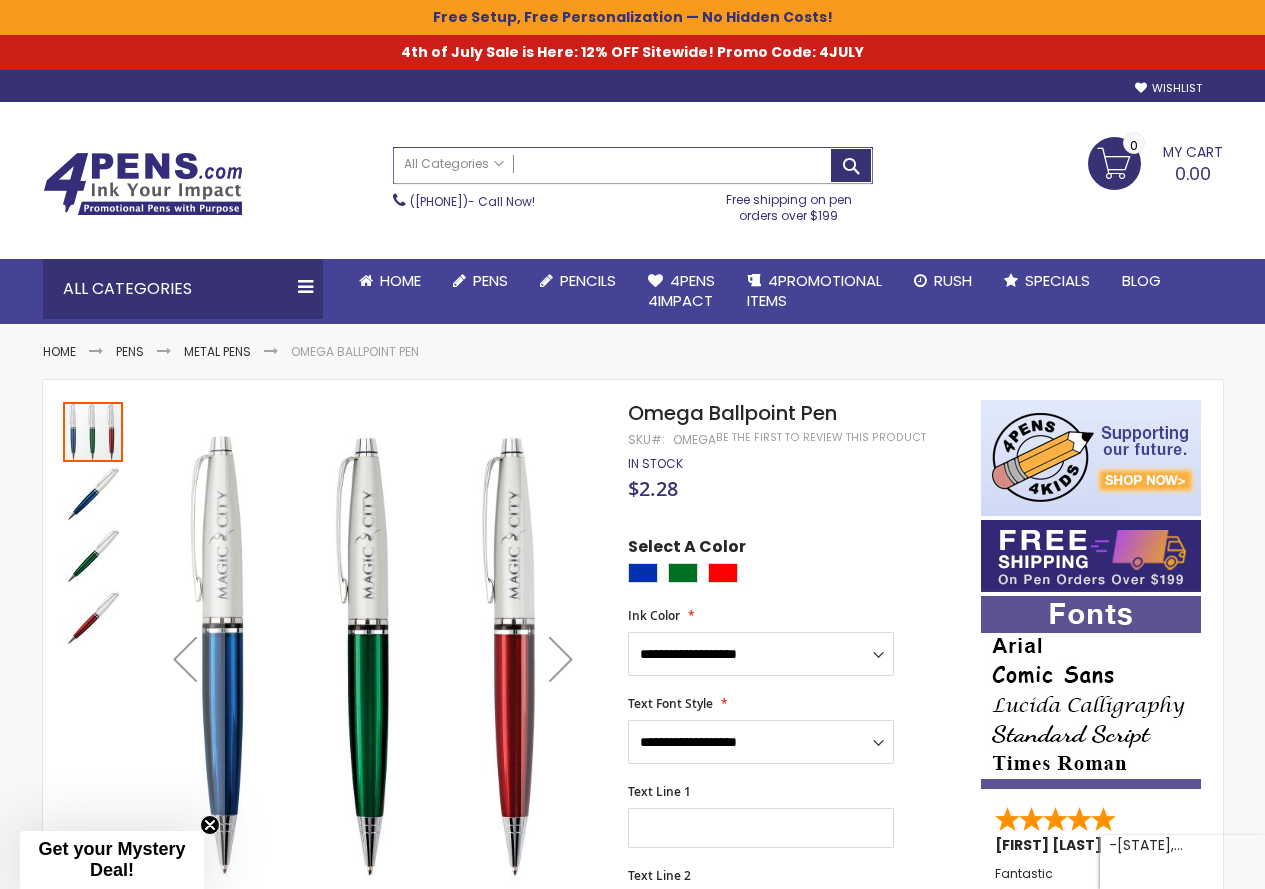 click on "Search" at bounding box center (633, 165) 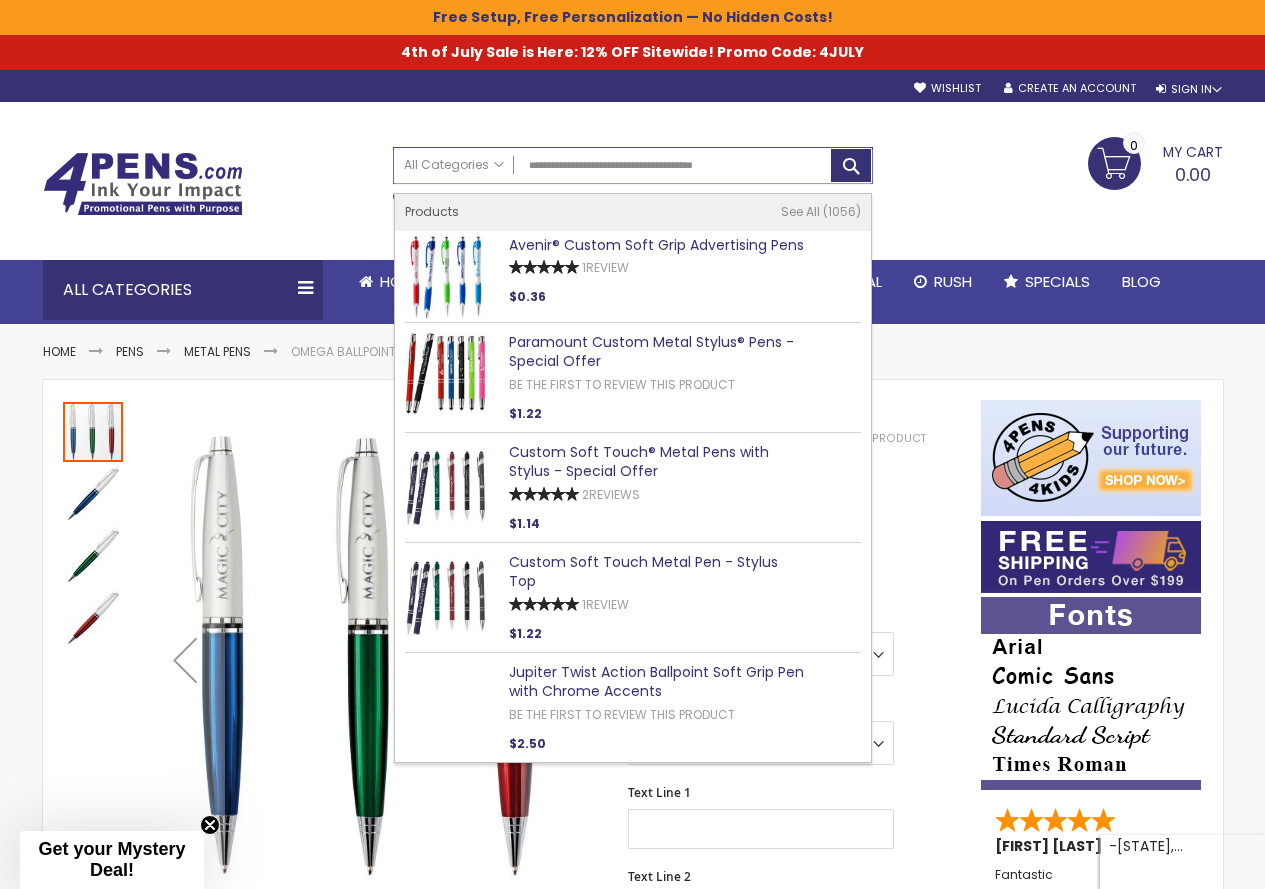 type on "**********" 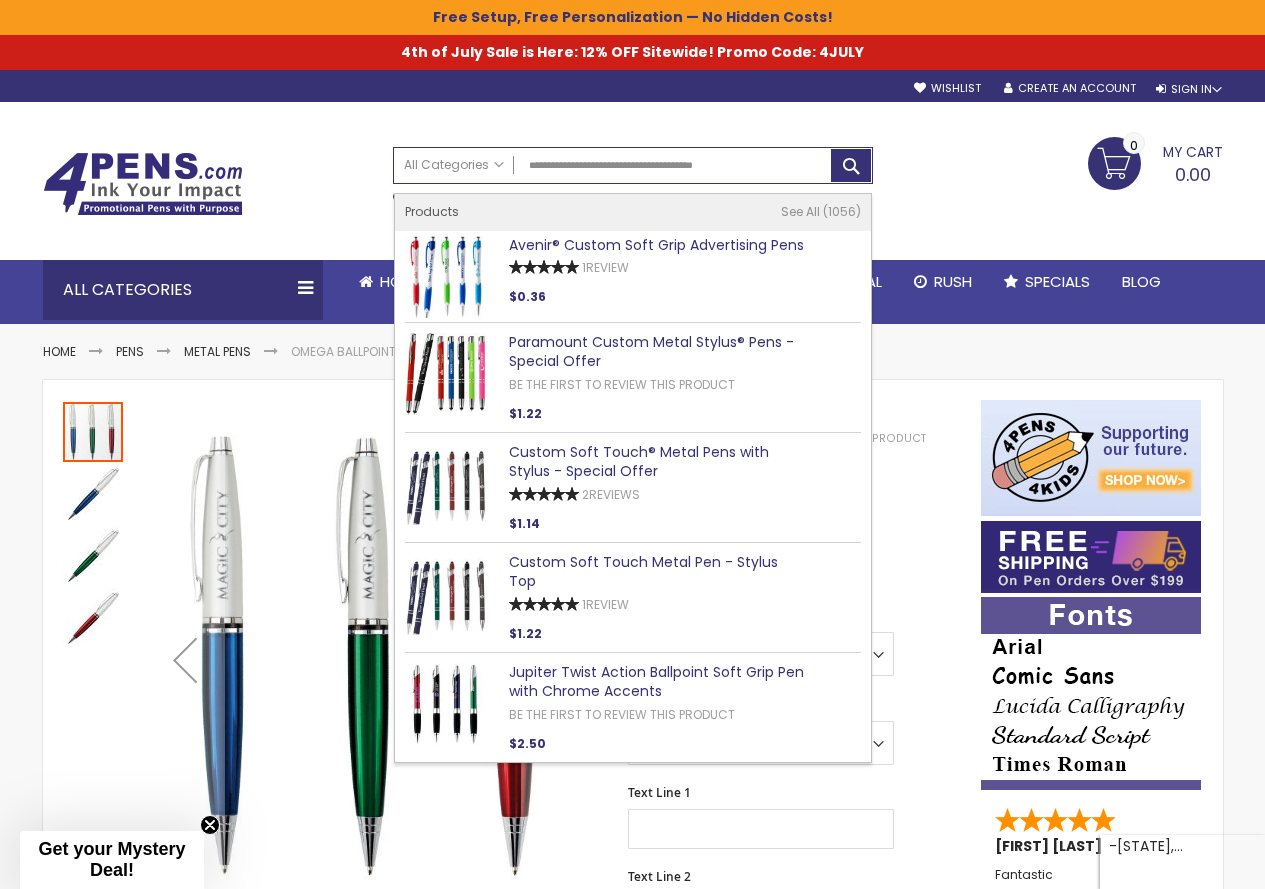 drag, startPoint x: 651, startPoint y: 251, endPoint x: 745, endPoint y: 500, distance: 266.15222 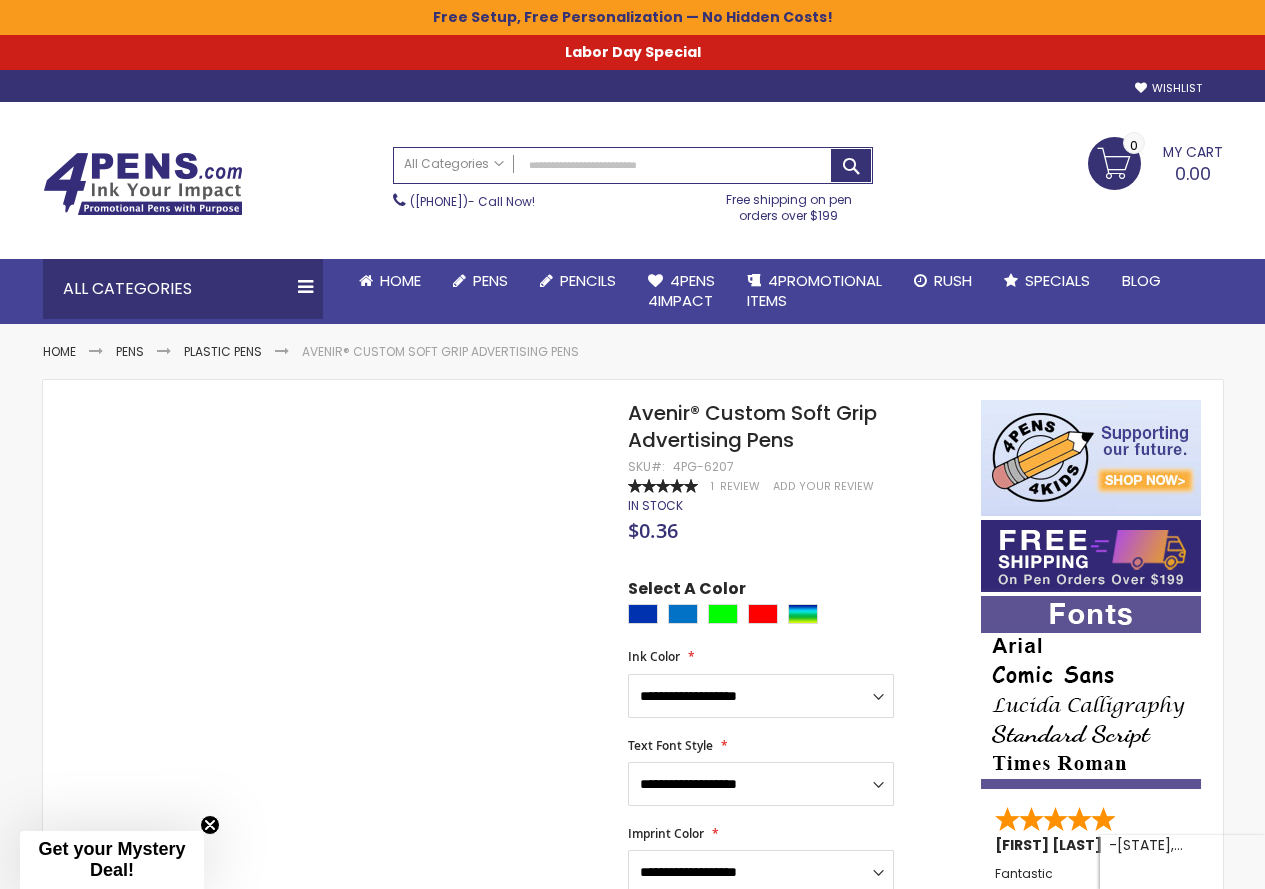 scroll, scrollTop: 0, scrollLeft: 0, axis: both 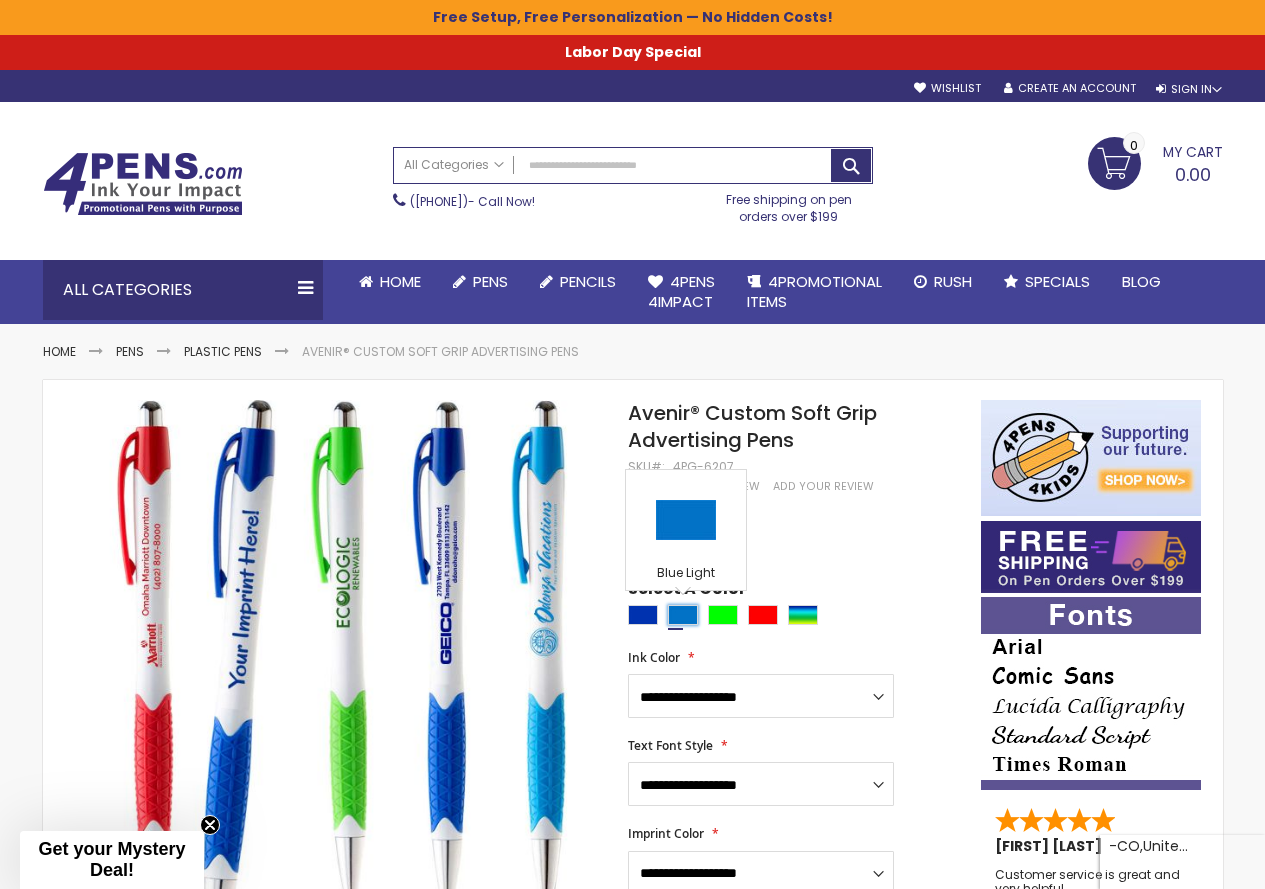 click at bounding box center [683, 615] 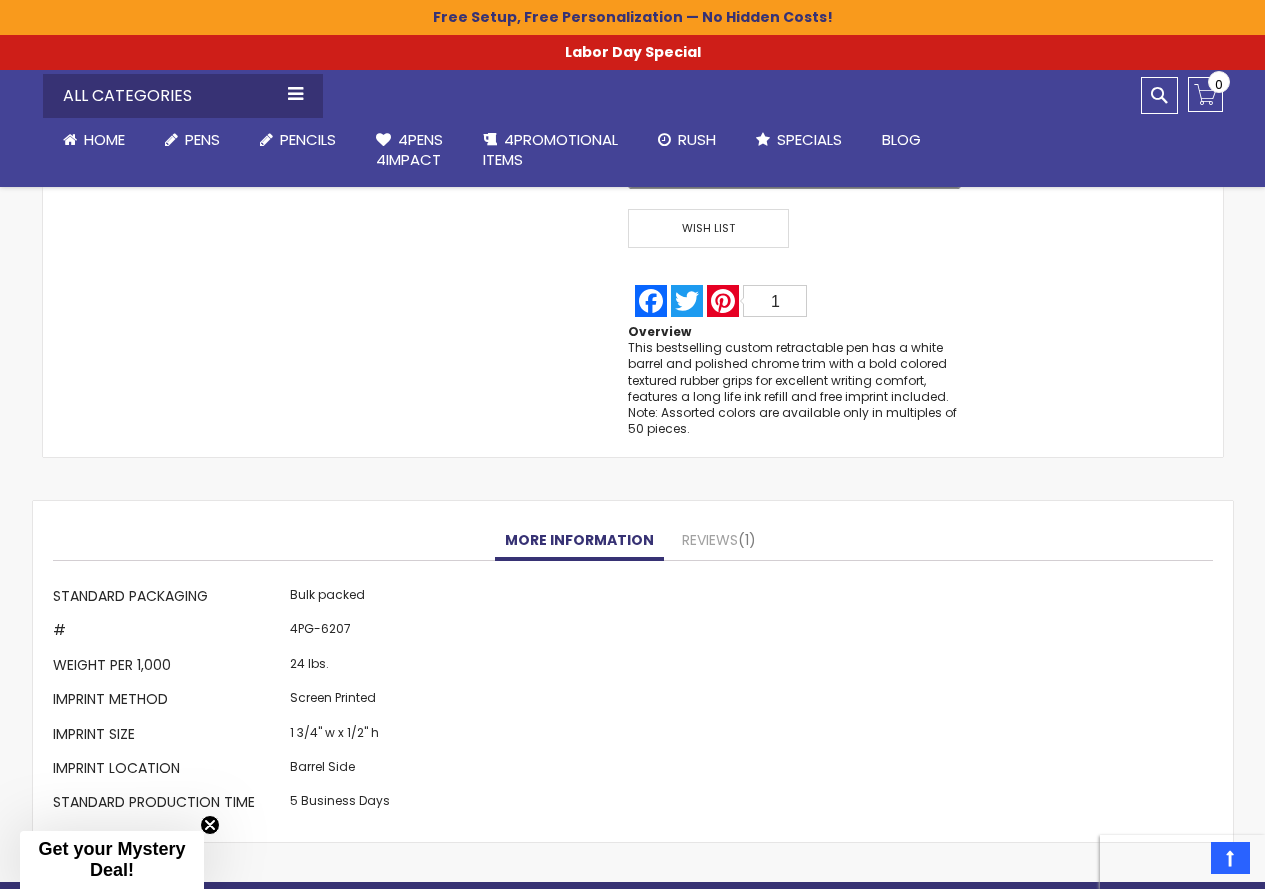 scroll, scrollTop: 1700, scrollLeft: 0, axis: vertical 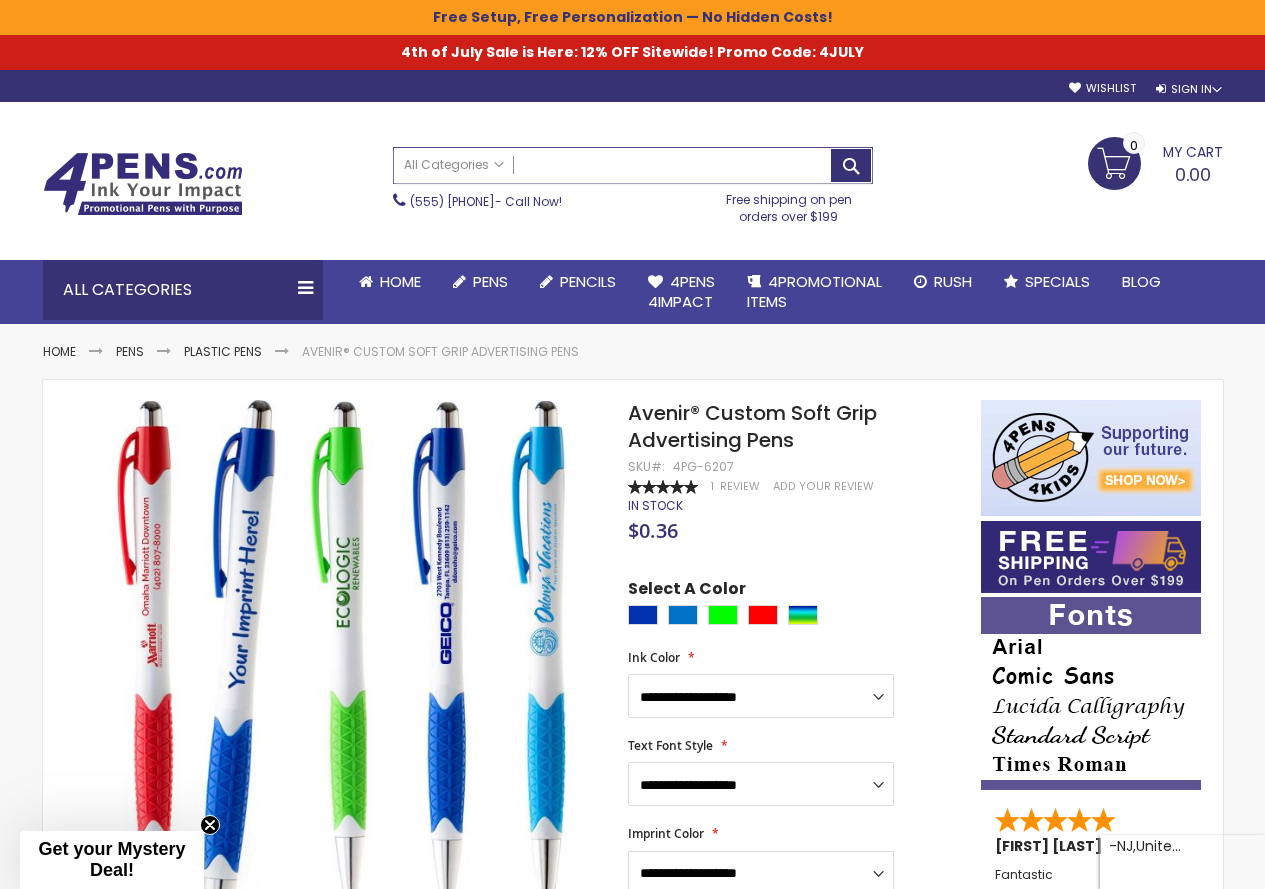 click on "Search" at bounding box center (633, 165) 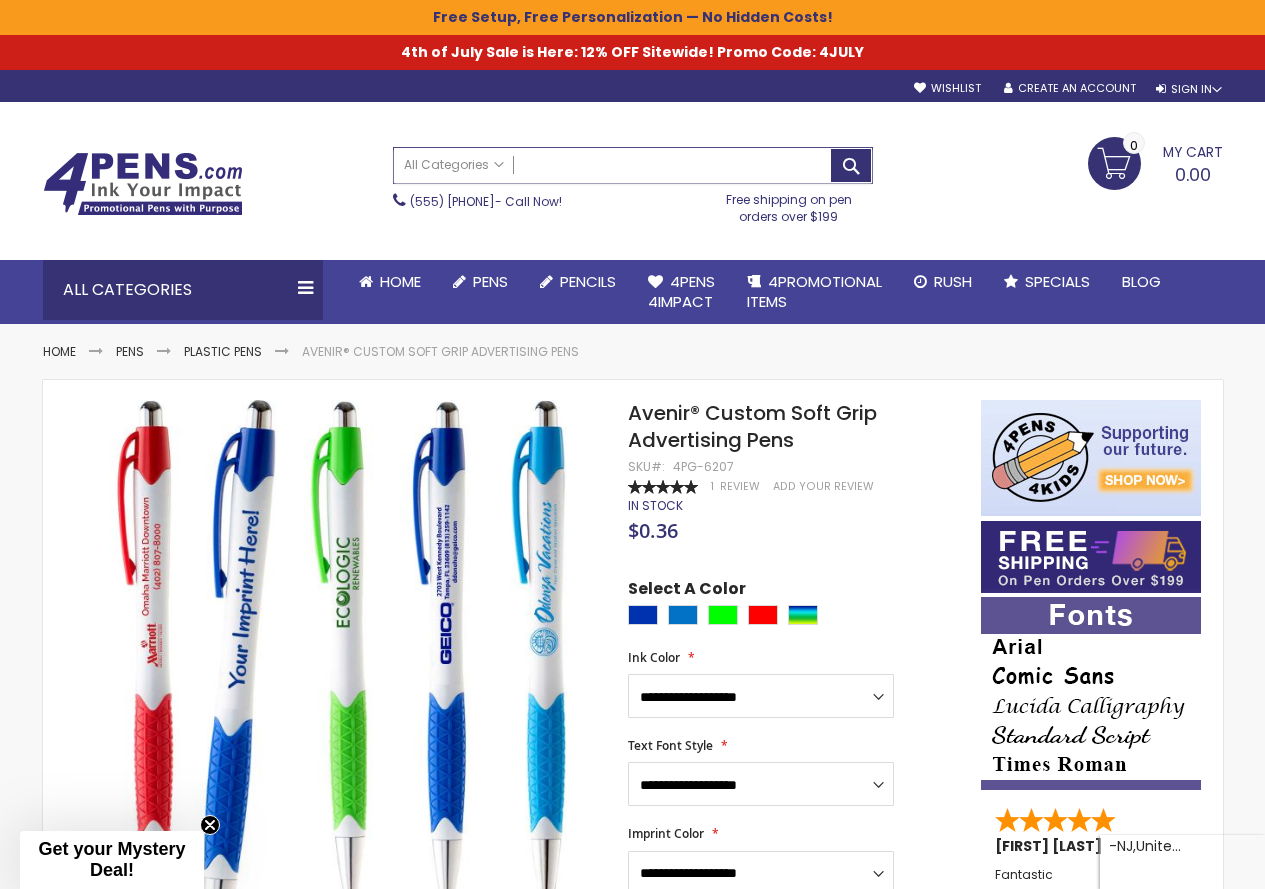 paste on "**********" 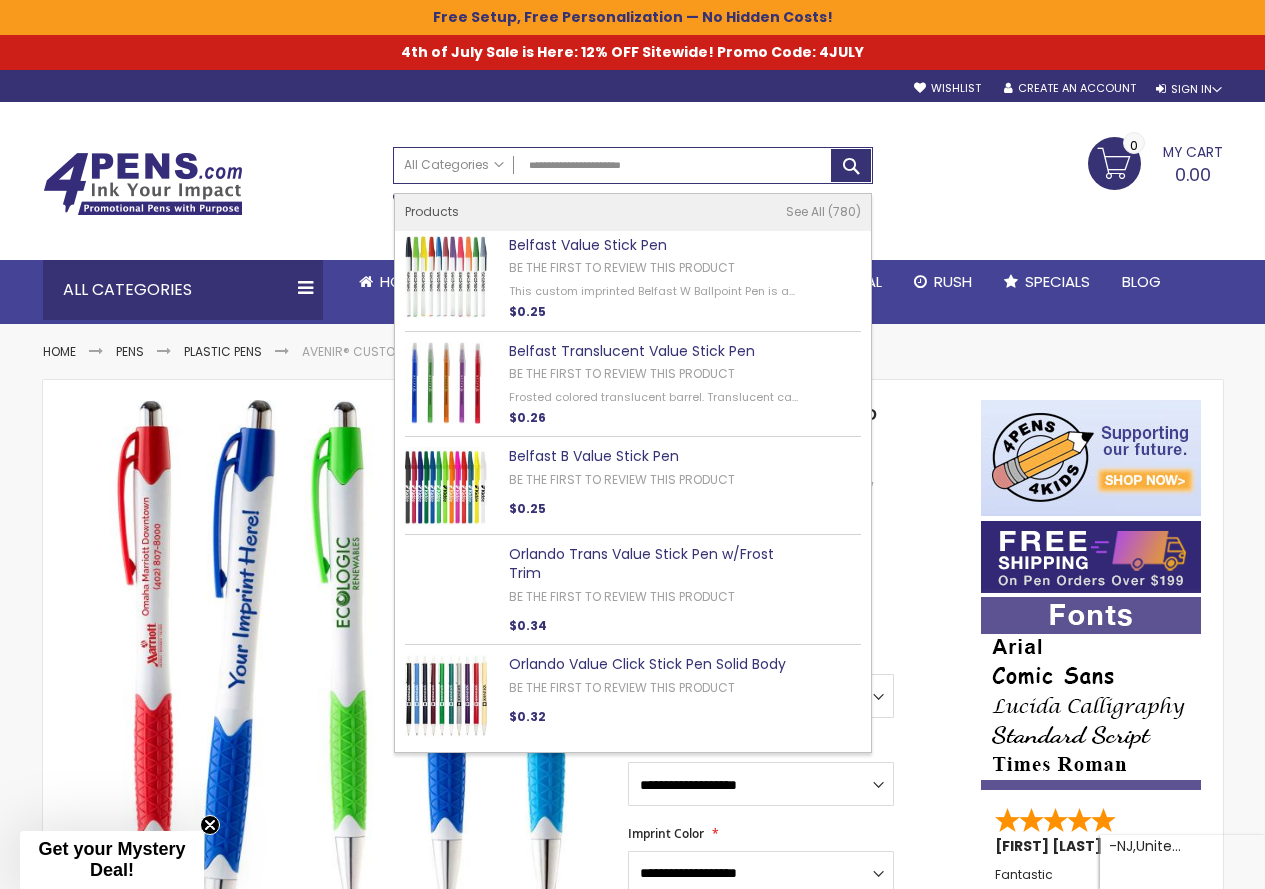 type on "**********" 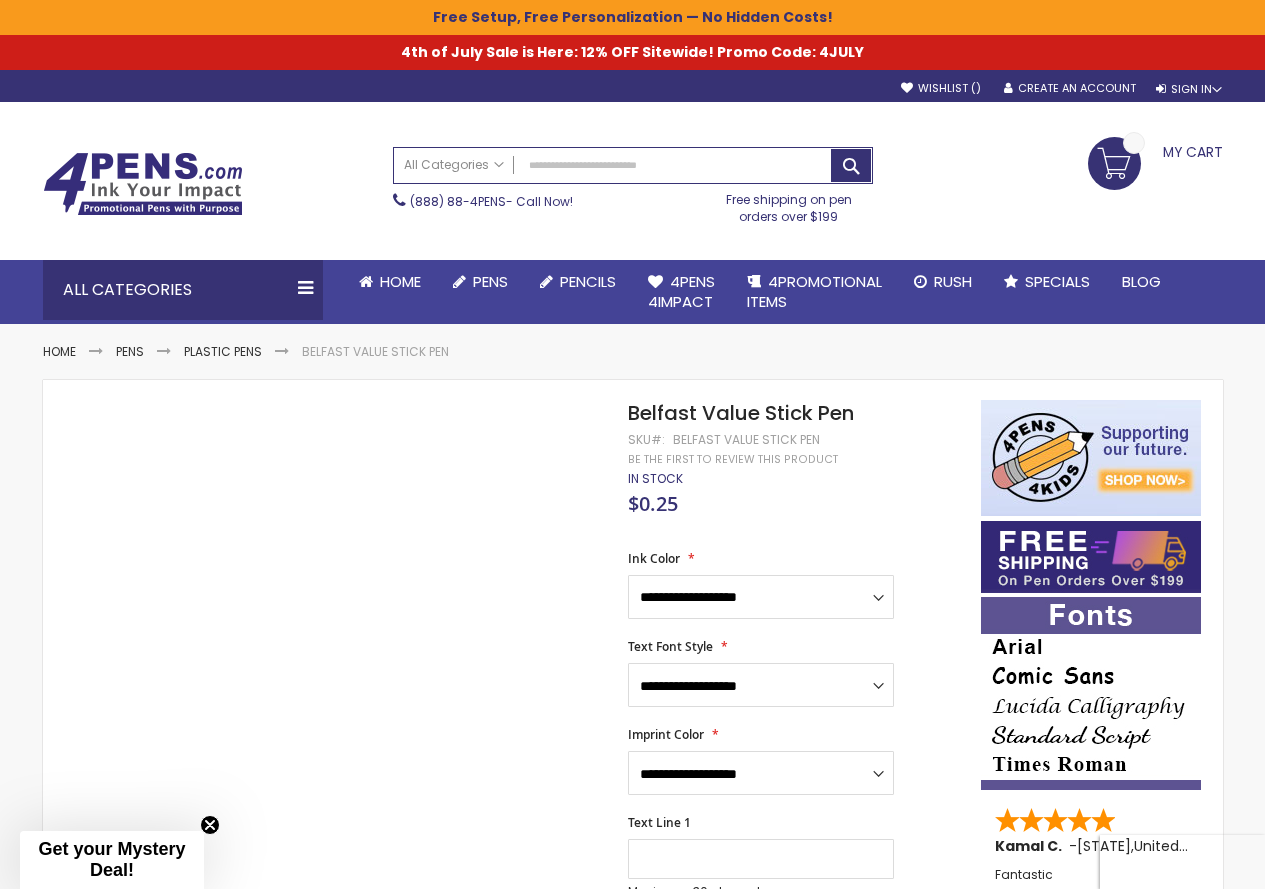 scroll, scrollTop: 0, scrollLeft: 0, axis: both 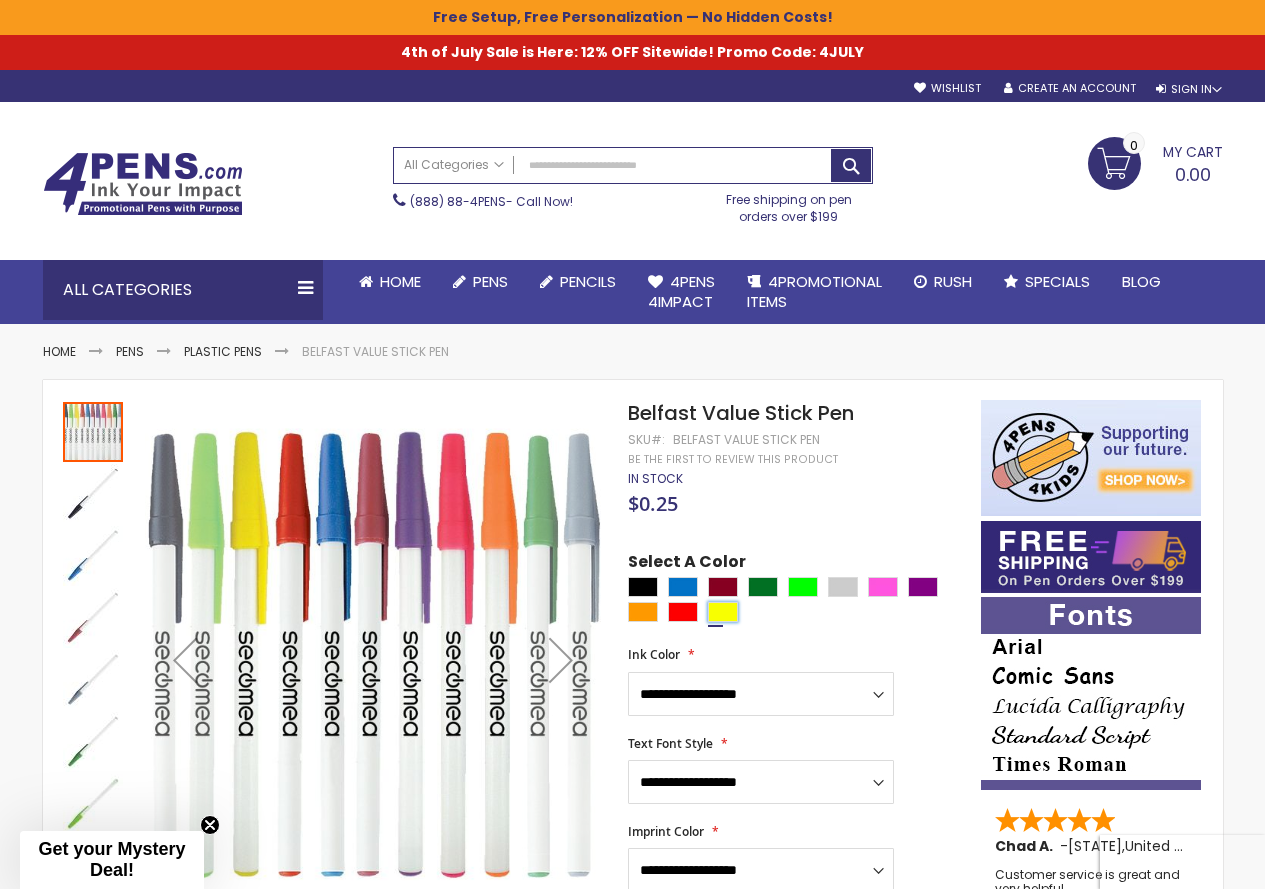 click at bounding box center (723, 612) 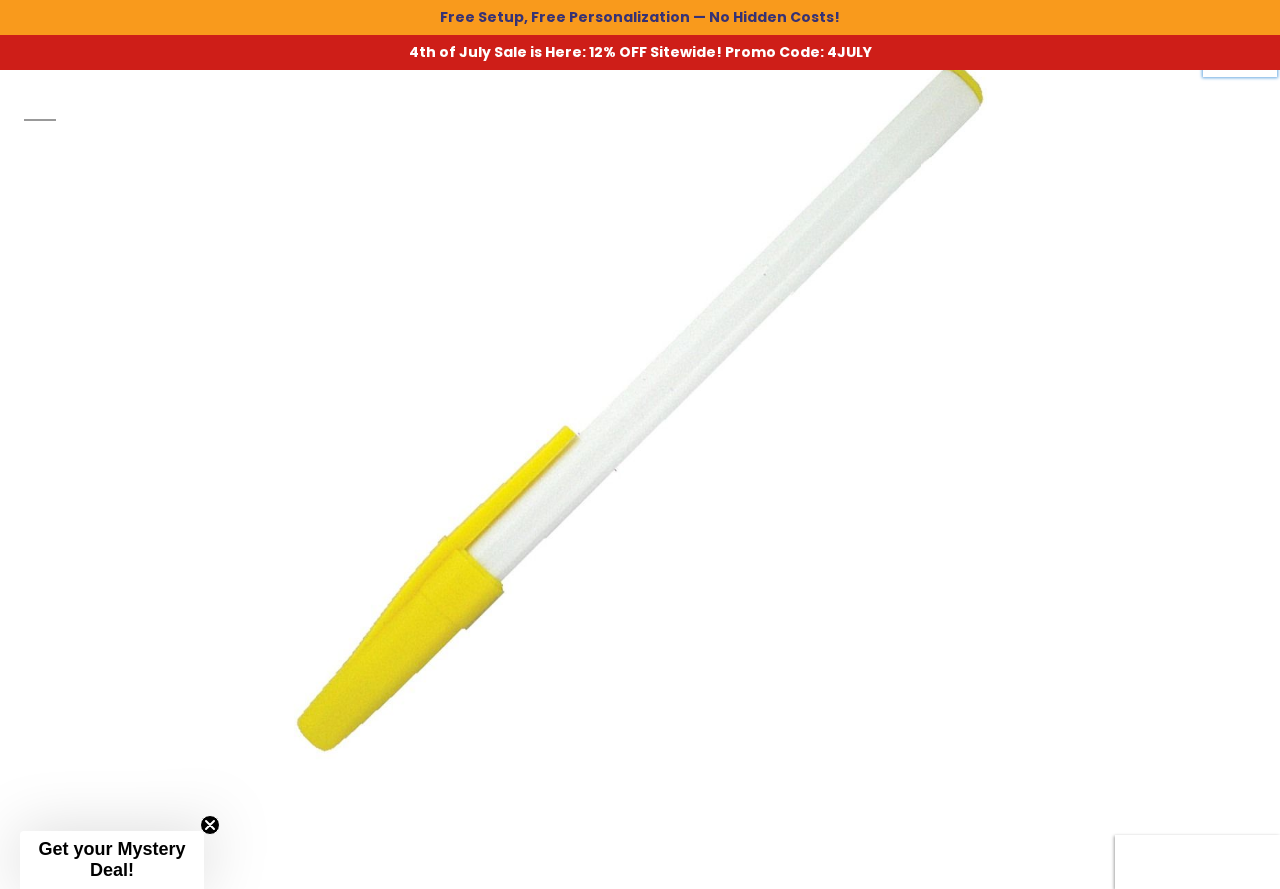 click at bounding box center (640, 412) 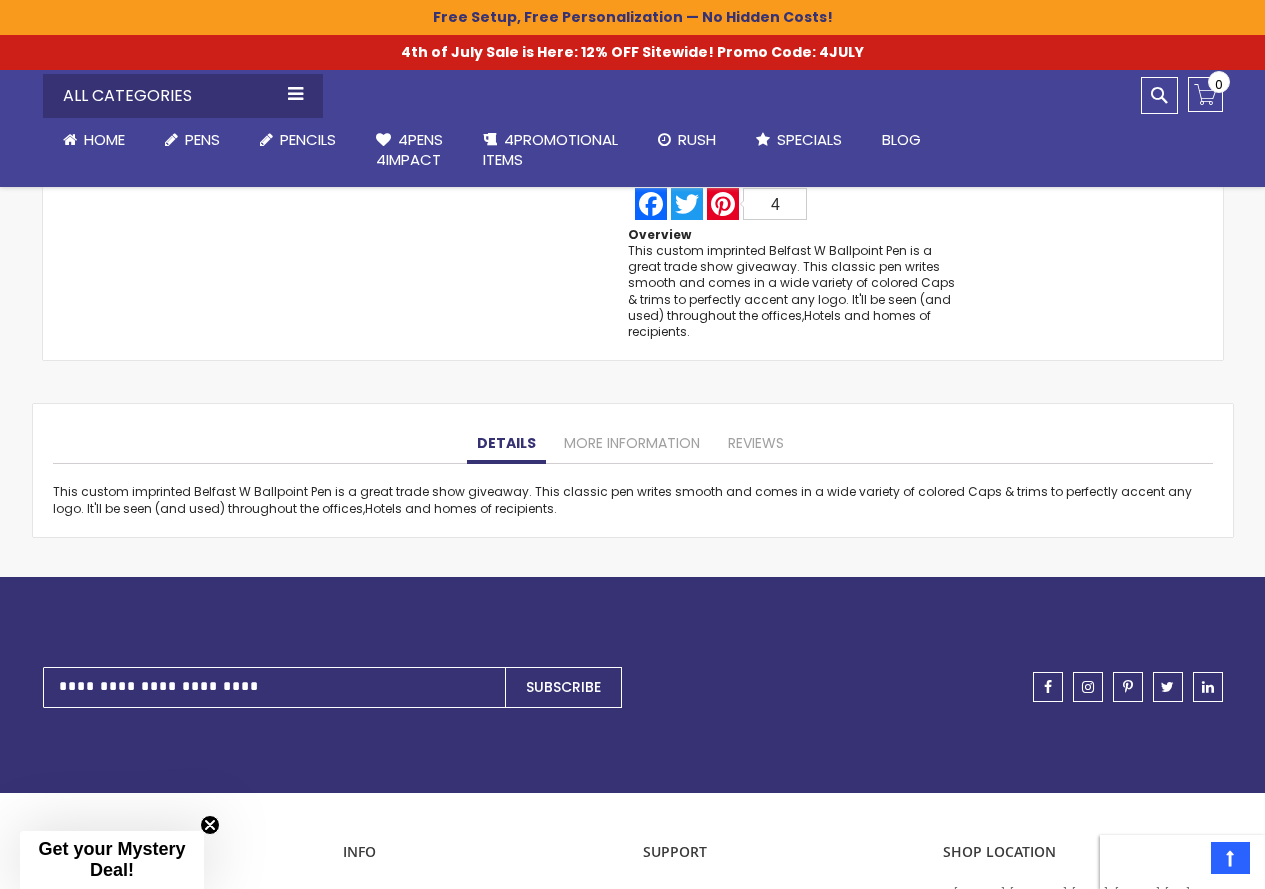 scroll, scrollTop: 1900, scrollLeft: 0, axis: vertical 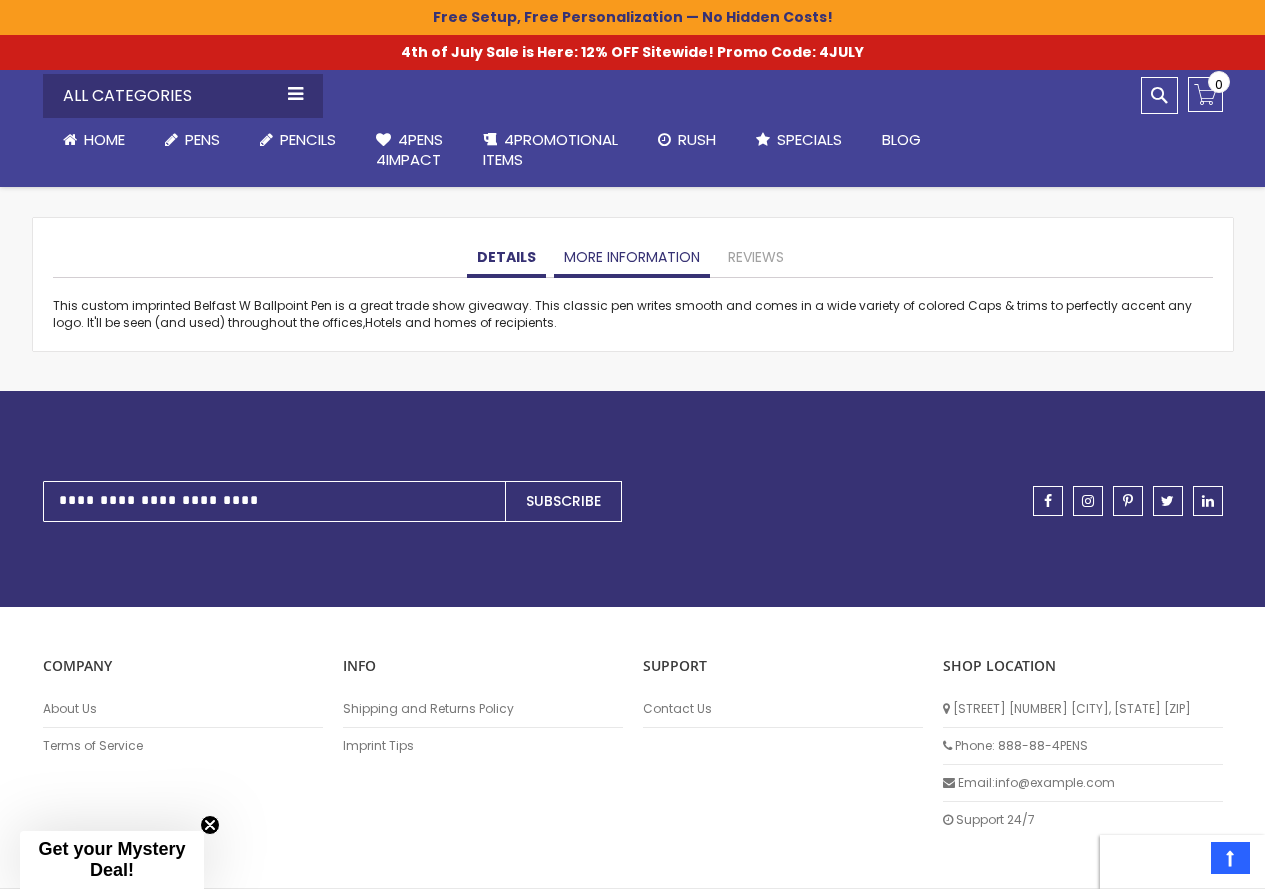 click on "More Information" at bounding box center (632, 258) 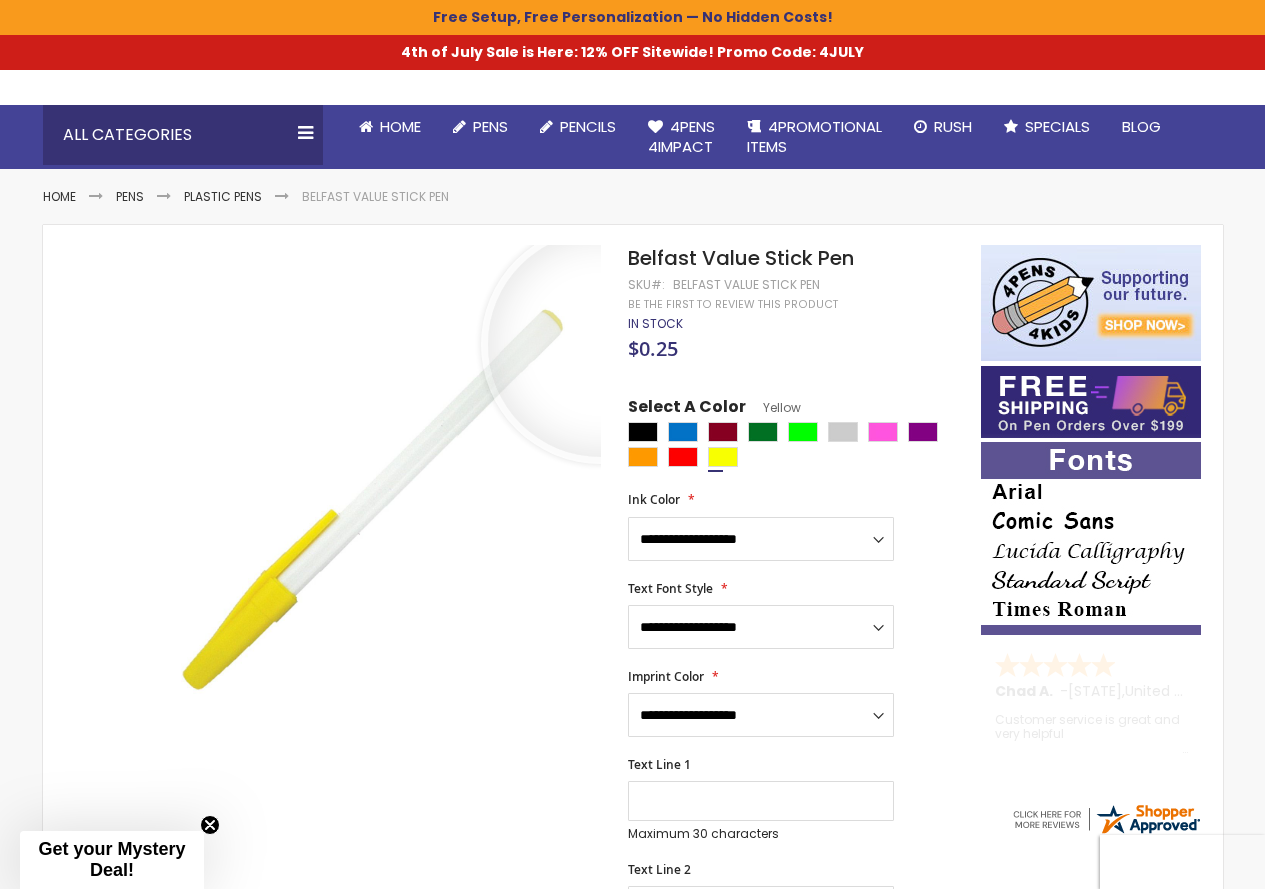 scroll, scrollTop: 300, scrollLeft: 0, axis: vertical 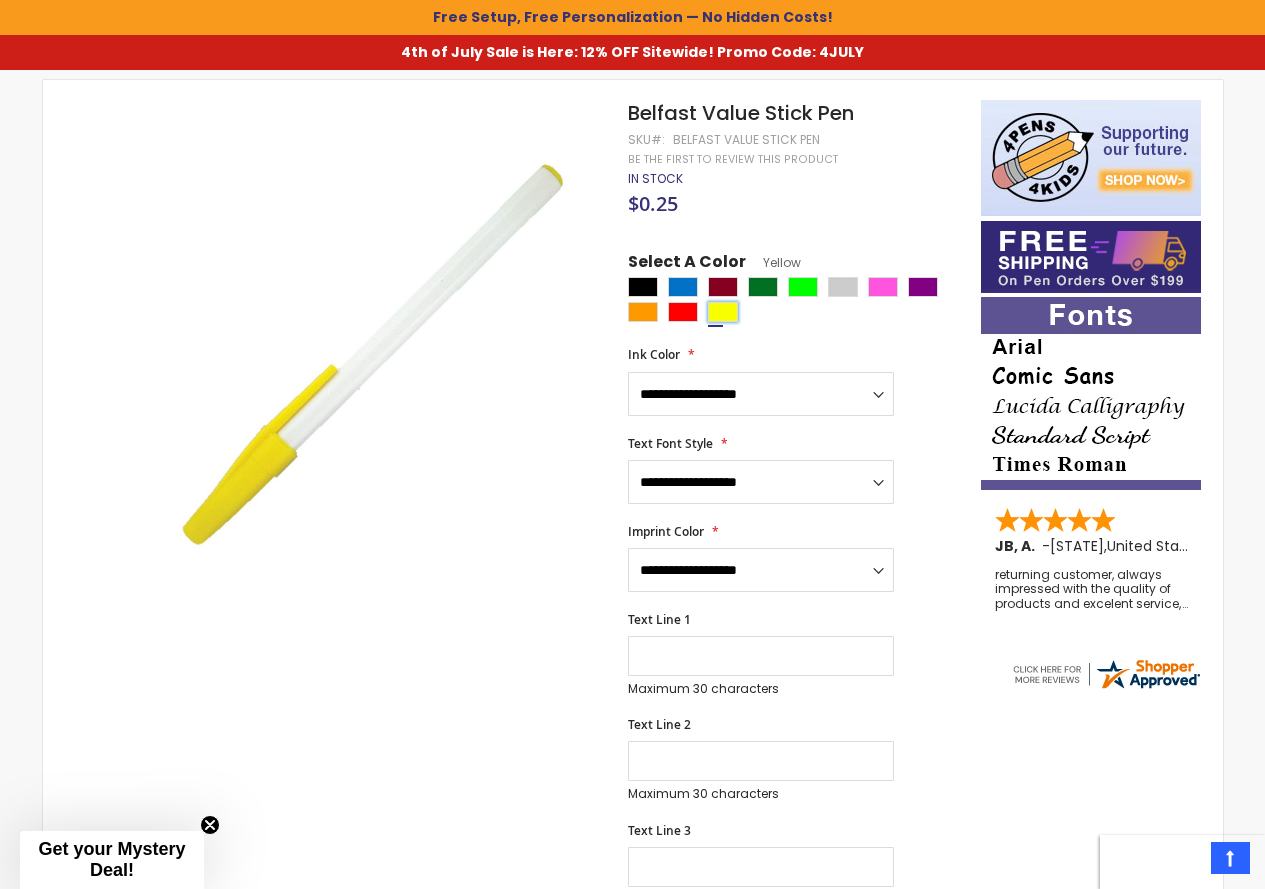 click at bounding box center [723, 312] 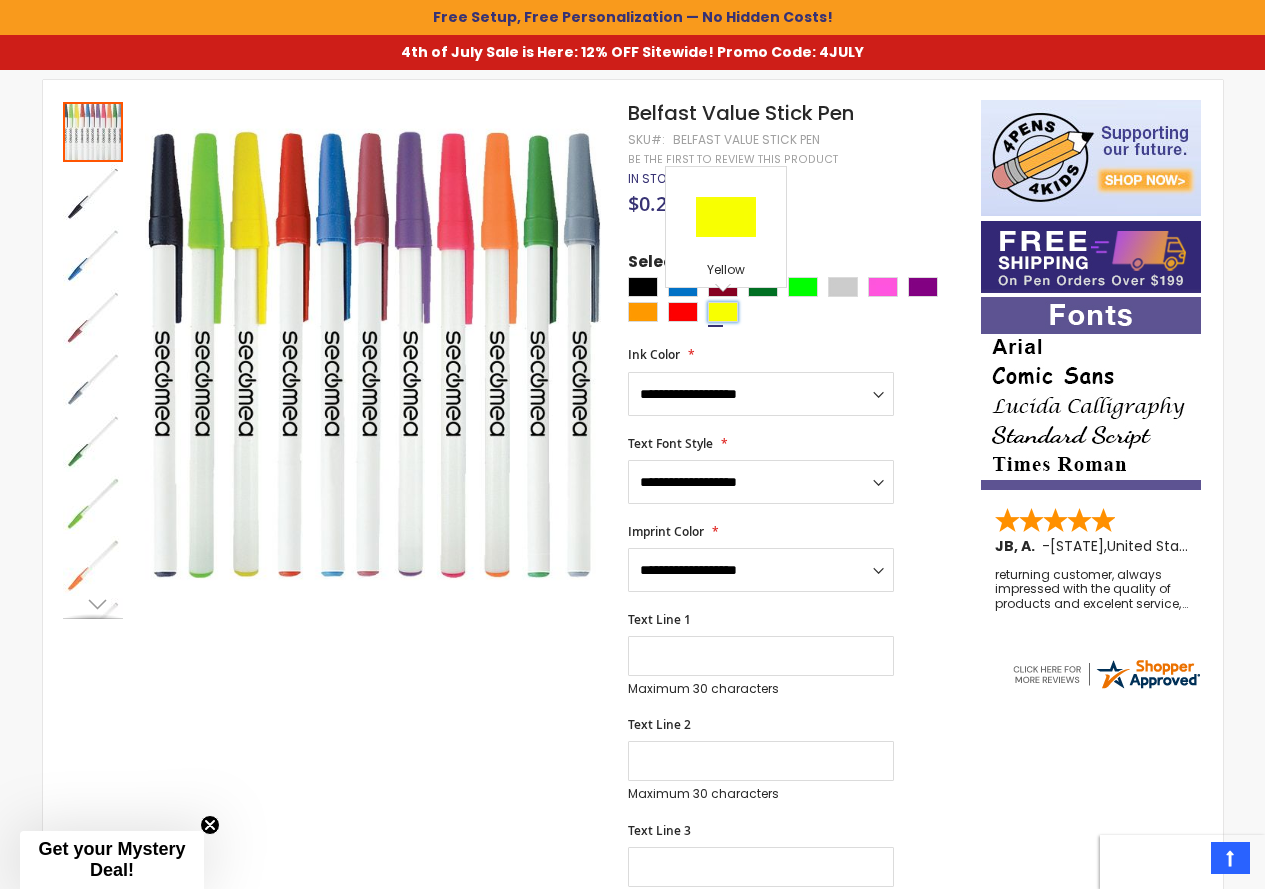 click at bounding box center (723, 312) 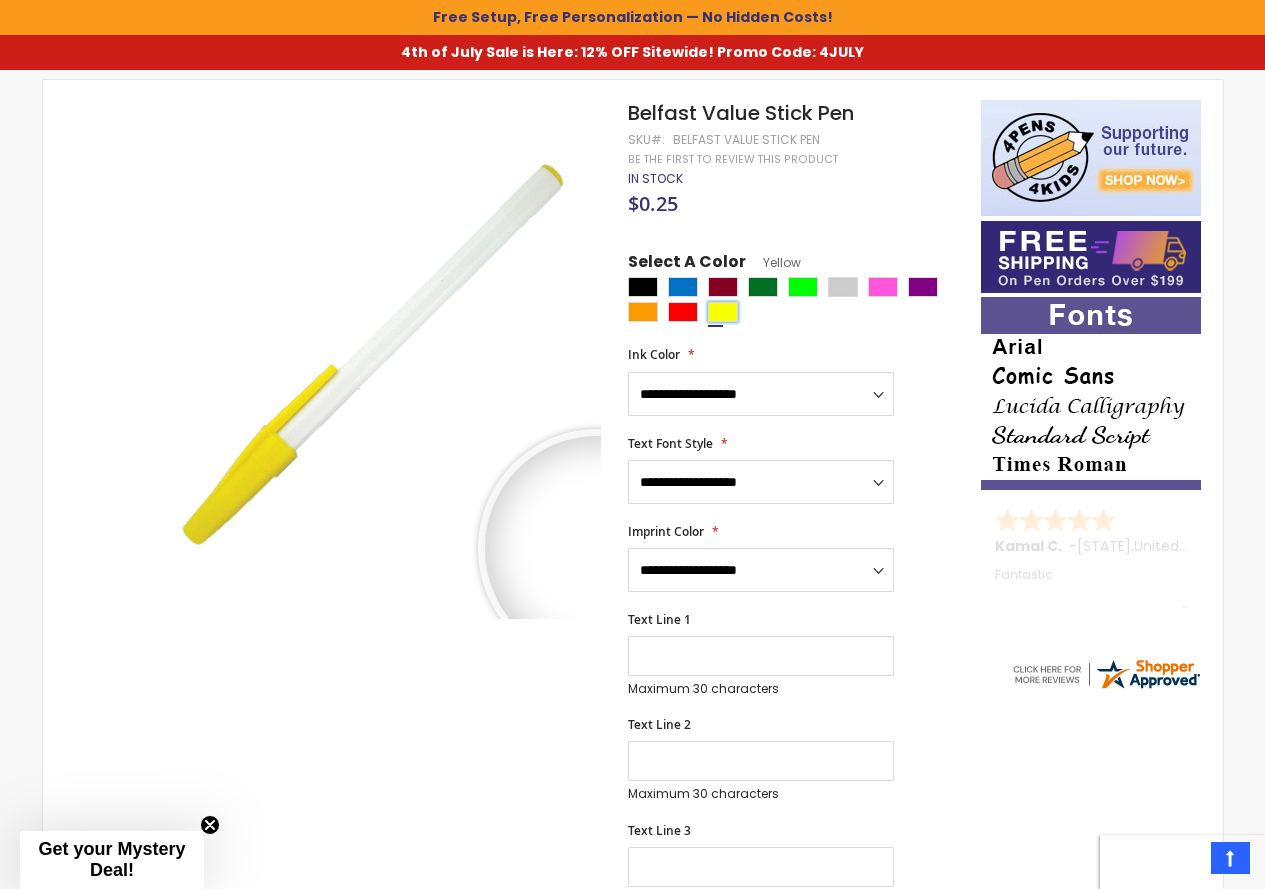 scroll, scrollTop: 0, scrollLeft: 0, axis: both 